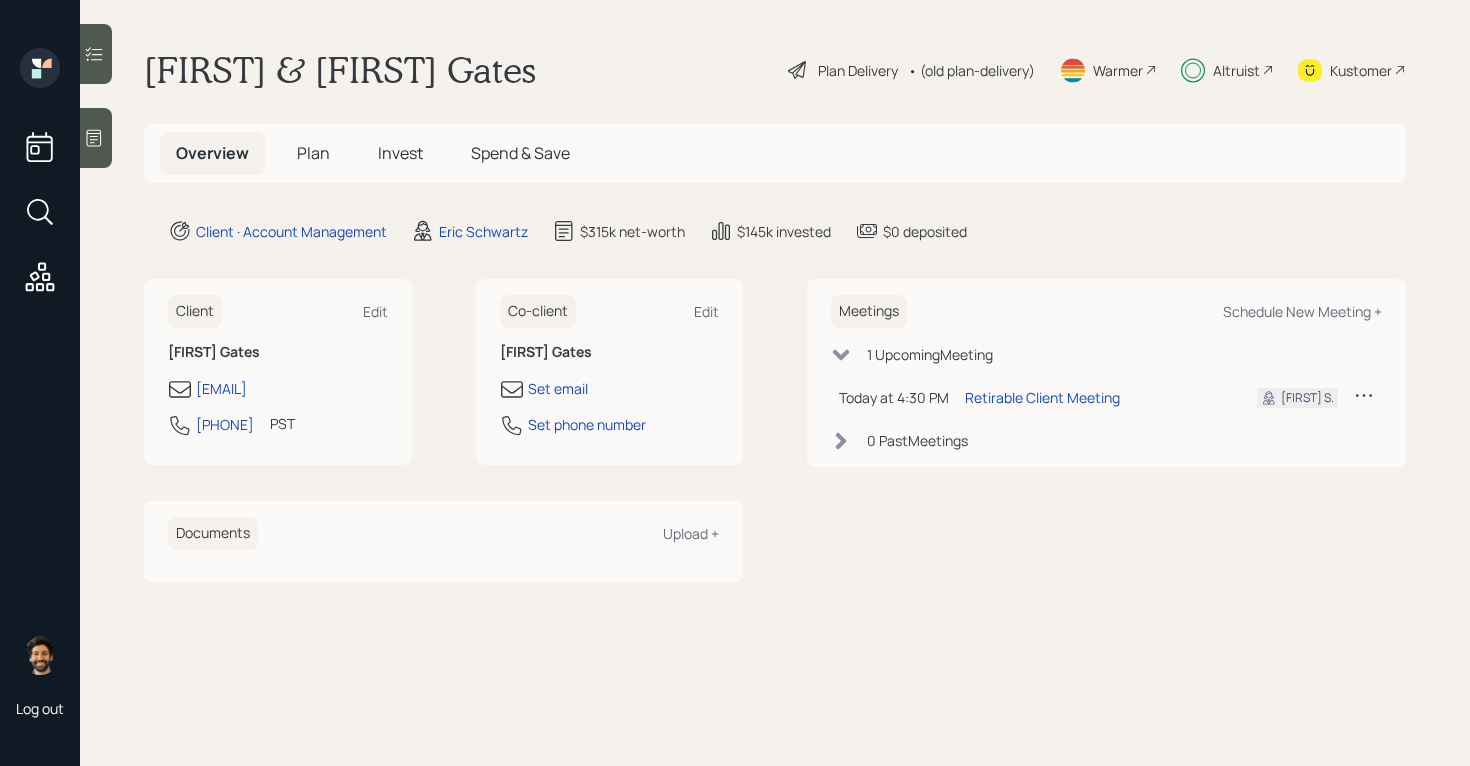 scroll, scrollTop: 0, scrollLeft: 0, axis: both 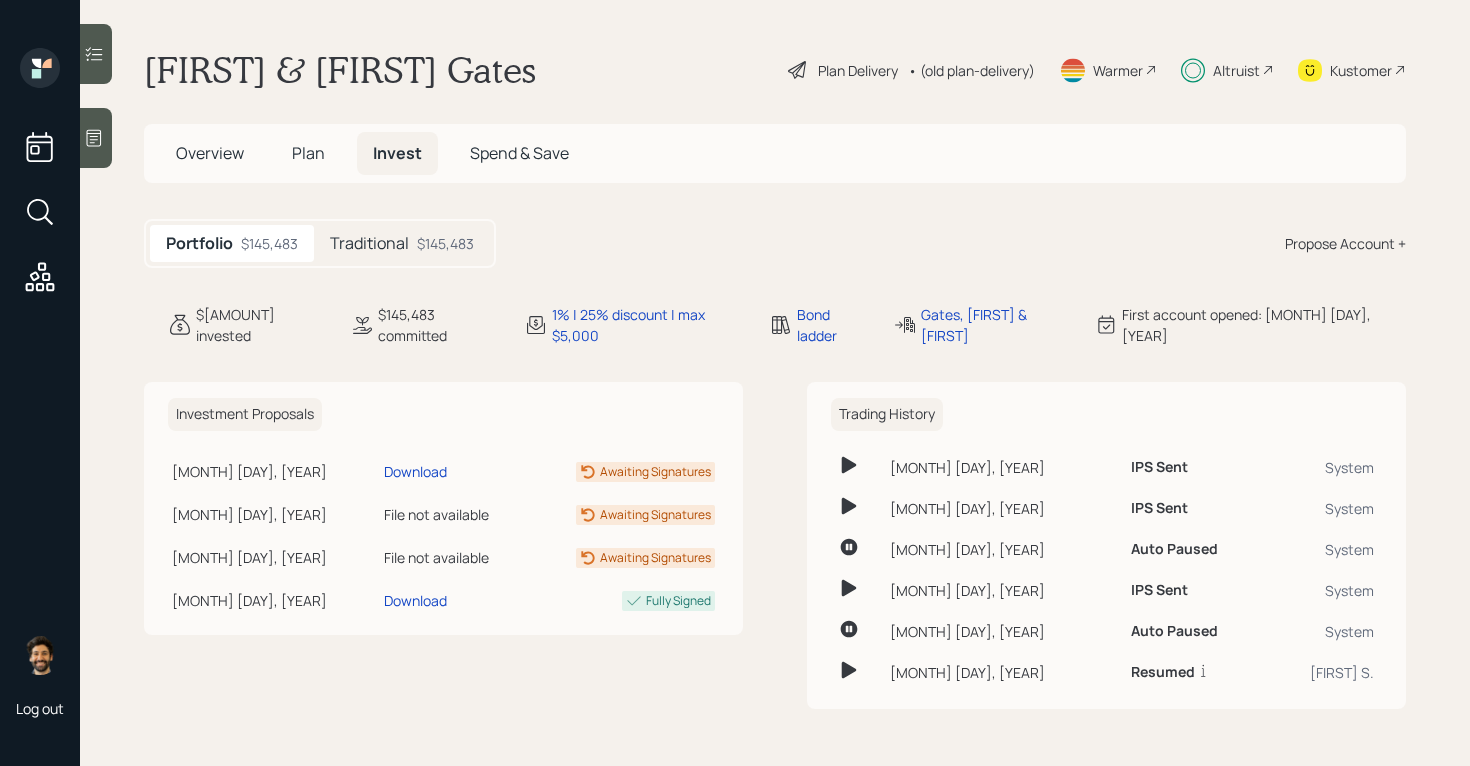 click on "Traditional" at bounding box center [369, 243] 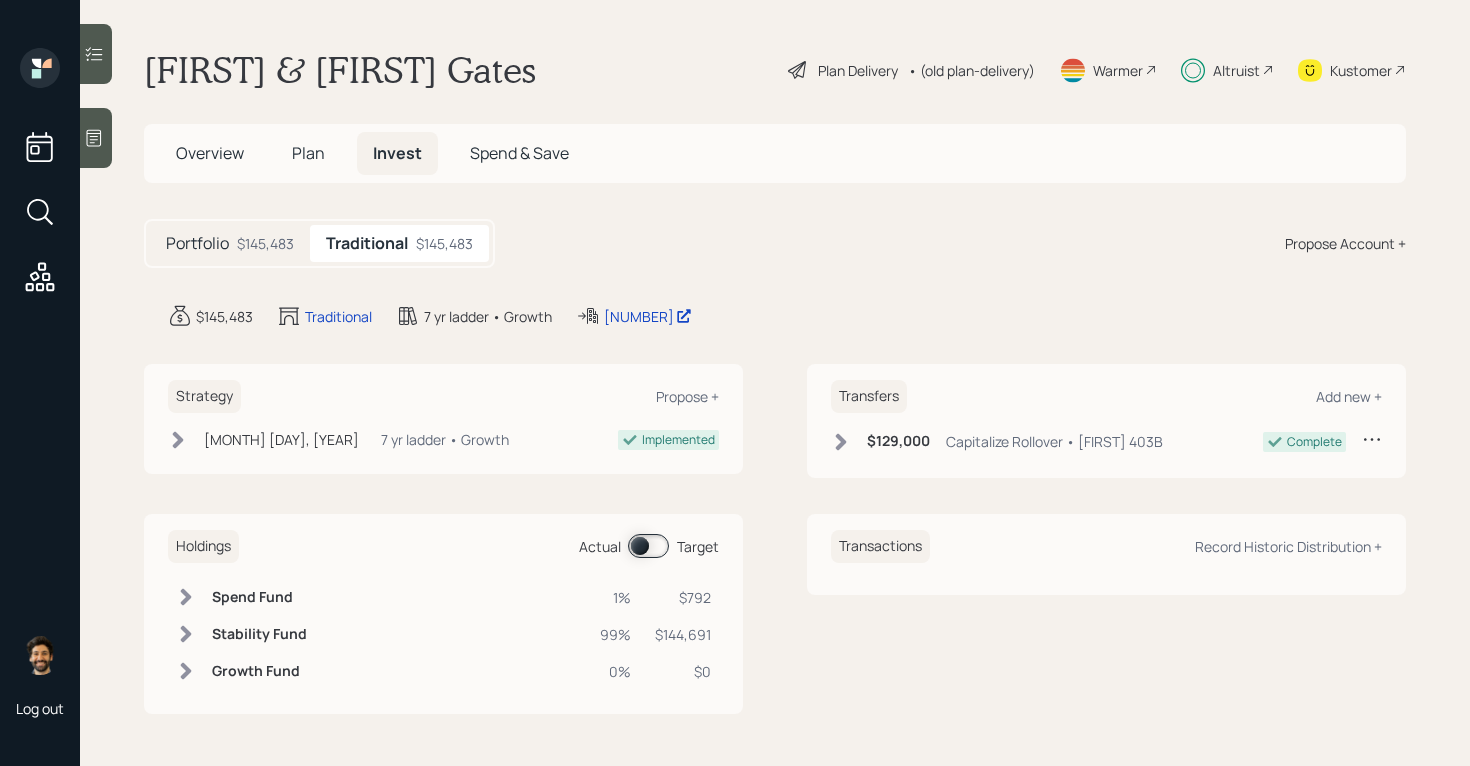 click on "Plan" at bounding box center [308, 153] 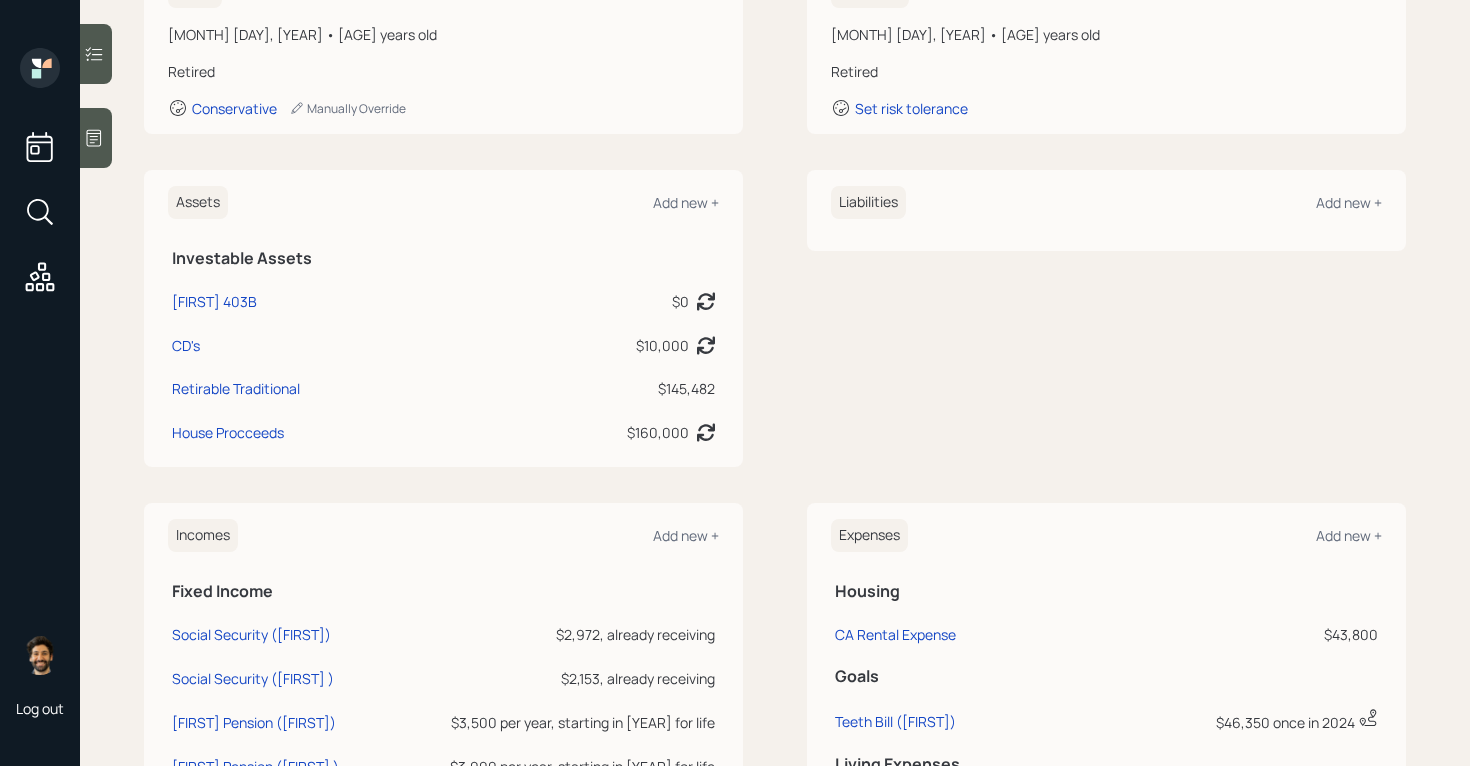 scroll, scrollTop: 404, scrollLeft: 0, axis: vertical 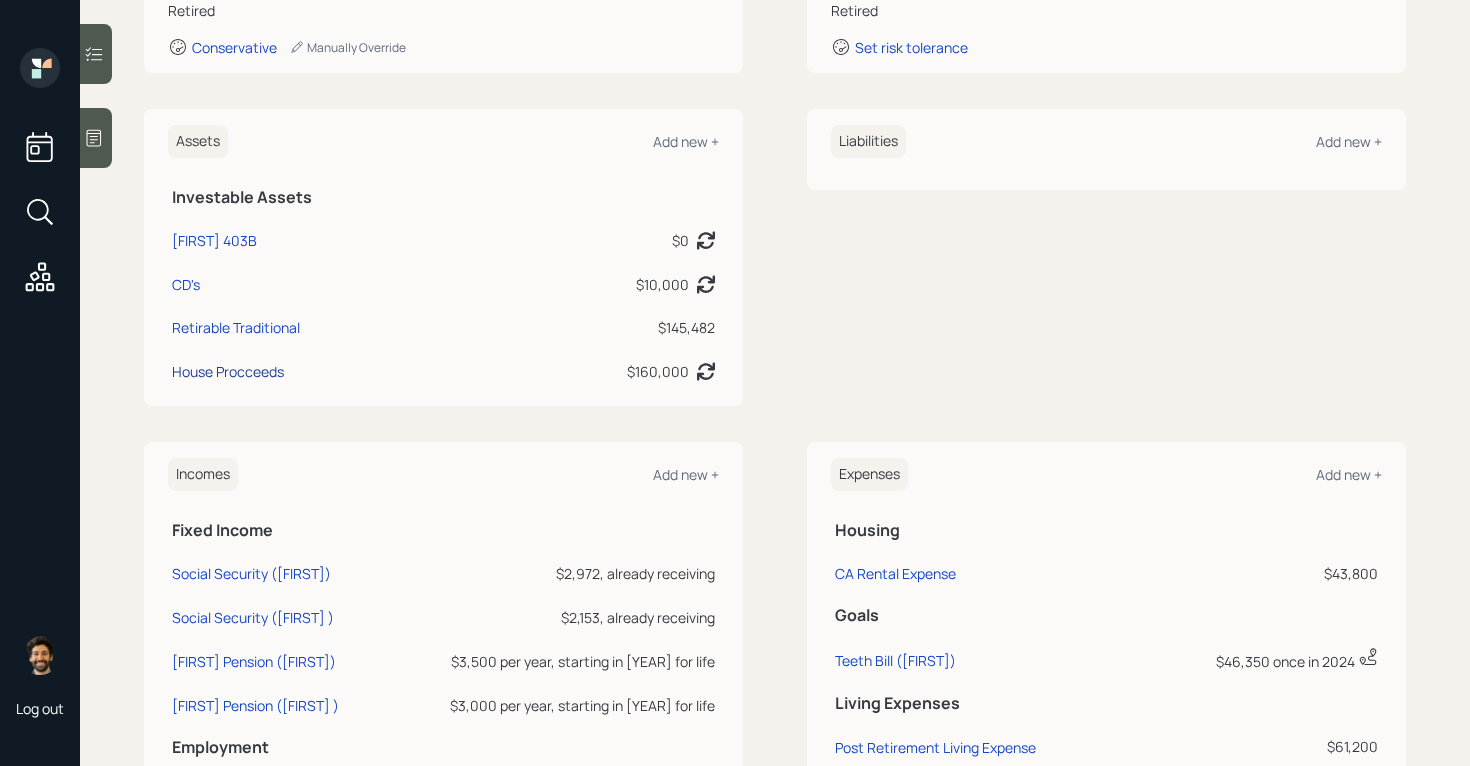 click on "House Procceeds" at bounding box center (228, 371) 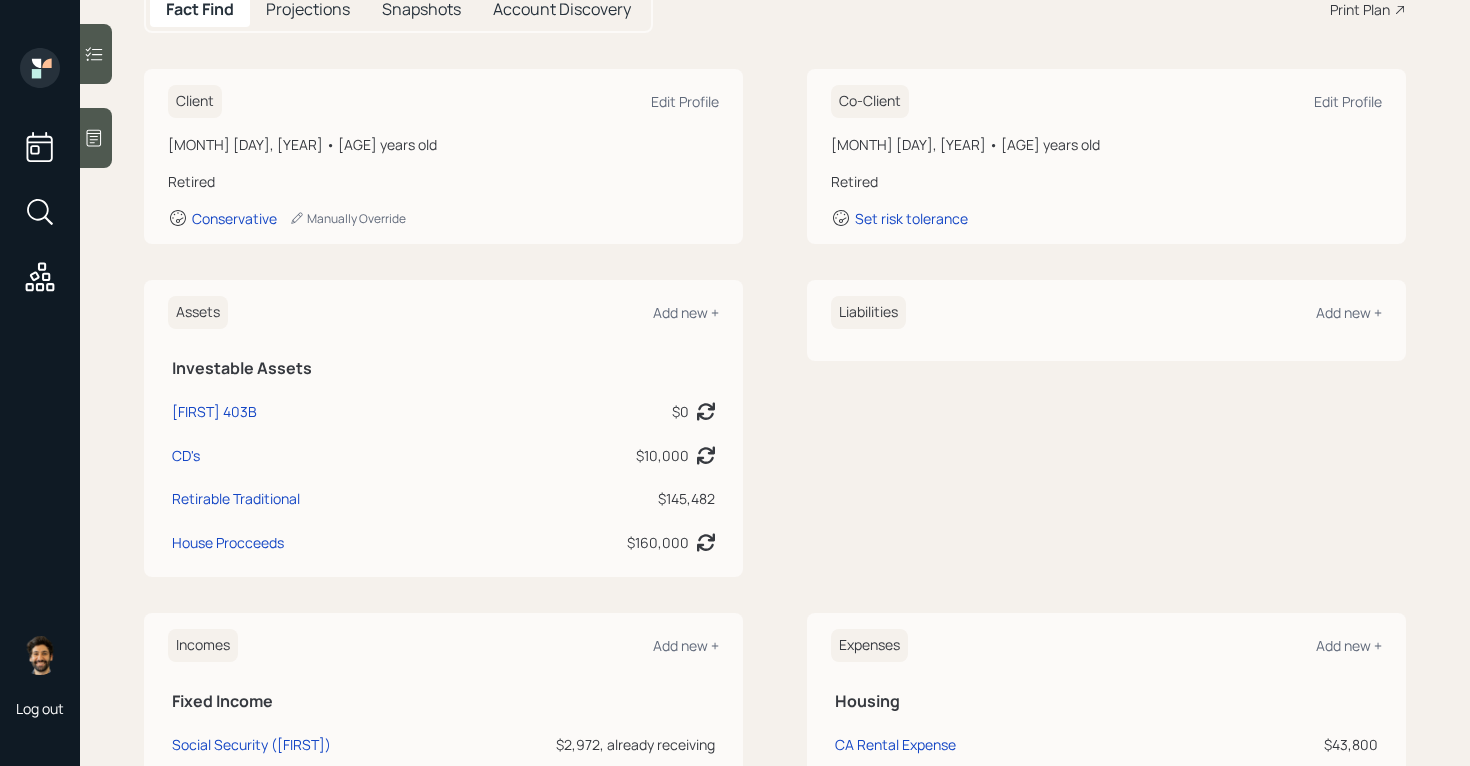 scroll, scrollTop: 0, scrollLeft: 0, axis: both 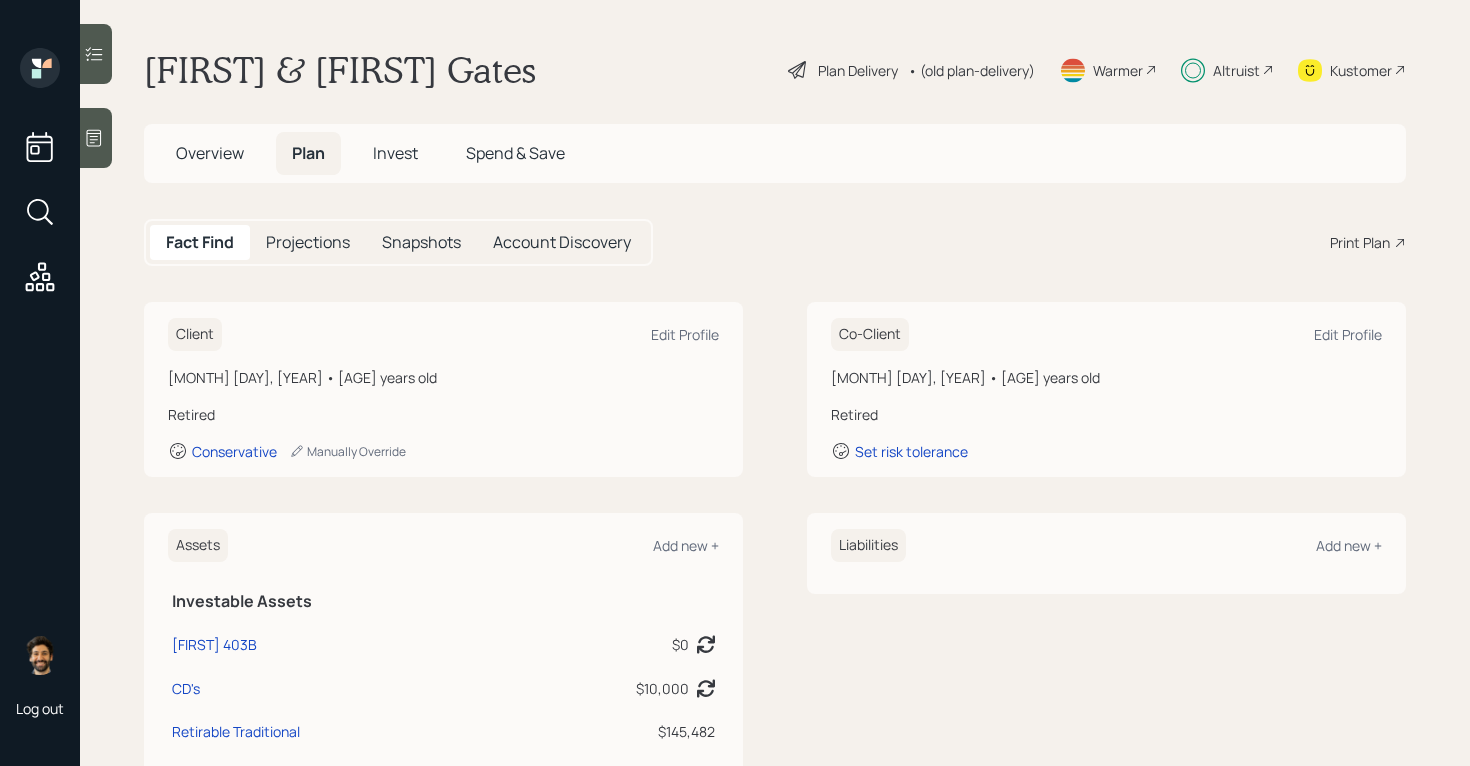 click 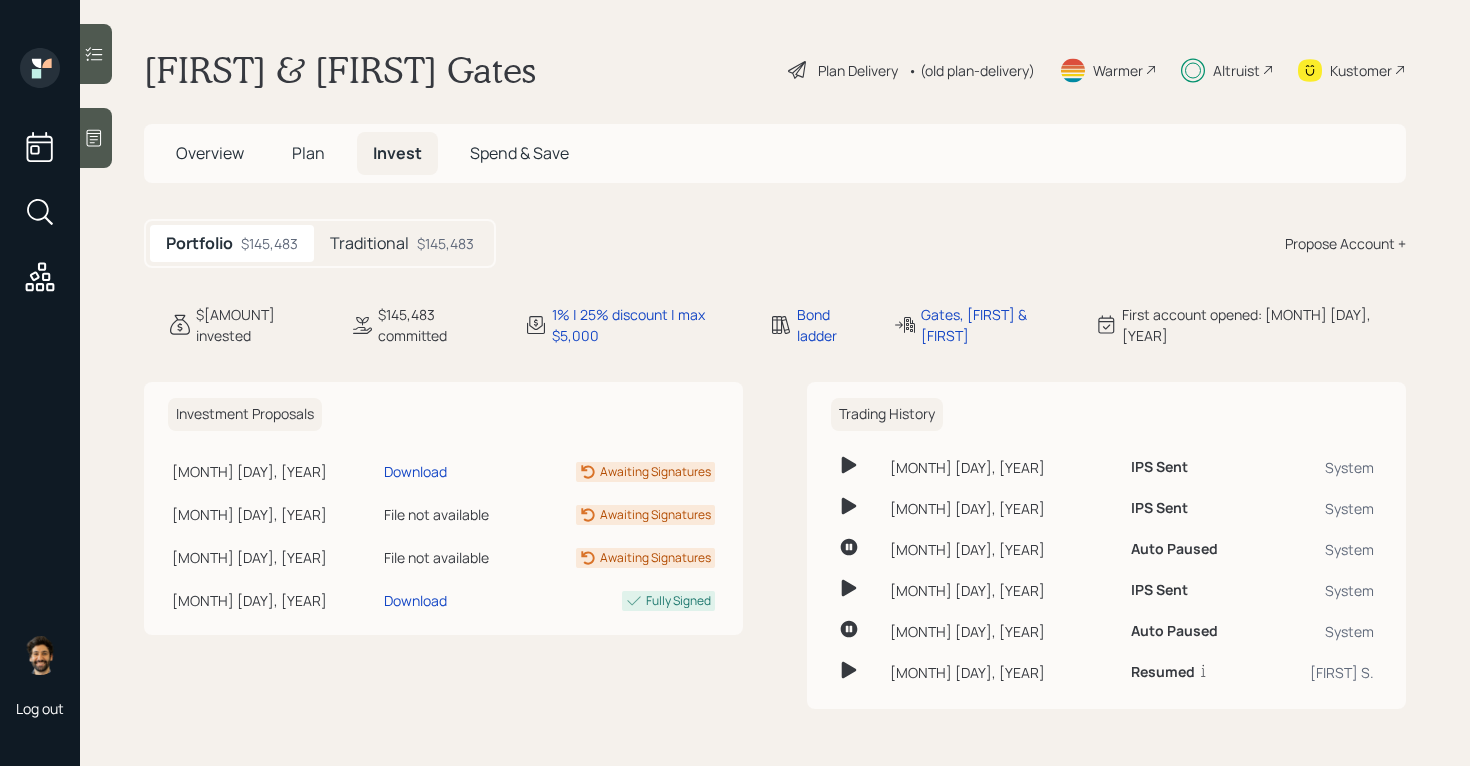 click on "Traditional" at bounding box center (369, 243) 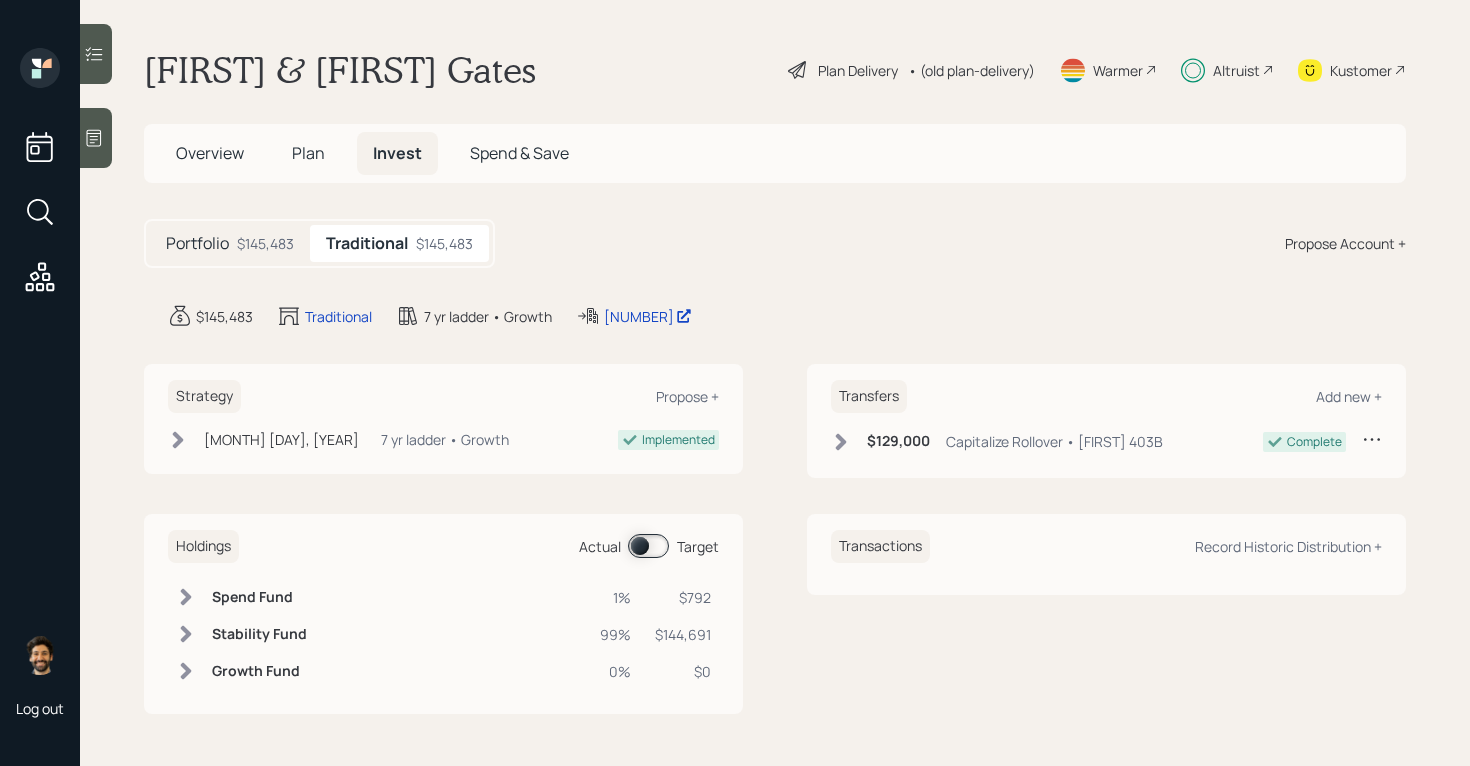 click on "Strategy Propose + [MONTH] [DAY], [YEAR] [DAY_OF_WEEK], [MONTH] [DAY], [YEAR] [TIME] [TIMEZONE] 7 yr ladder • Growth Implemented" at bounding box center (443, 419) 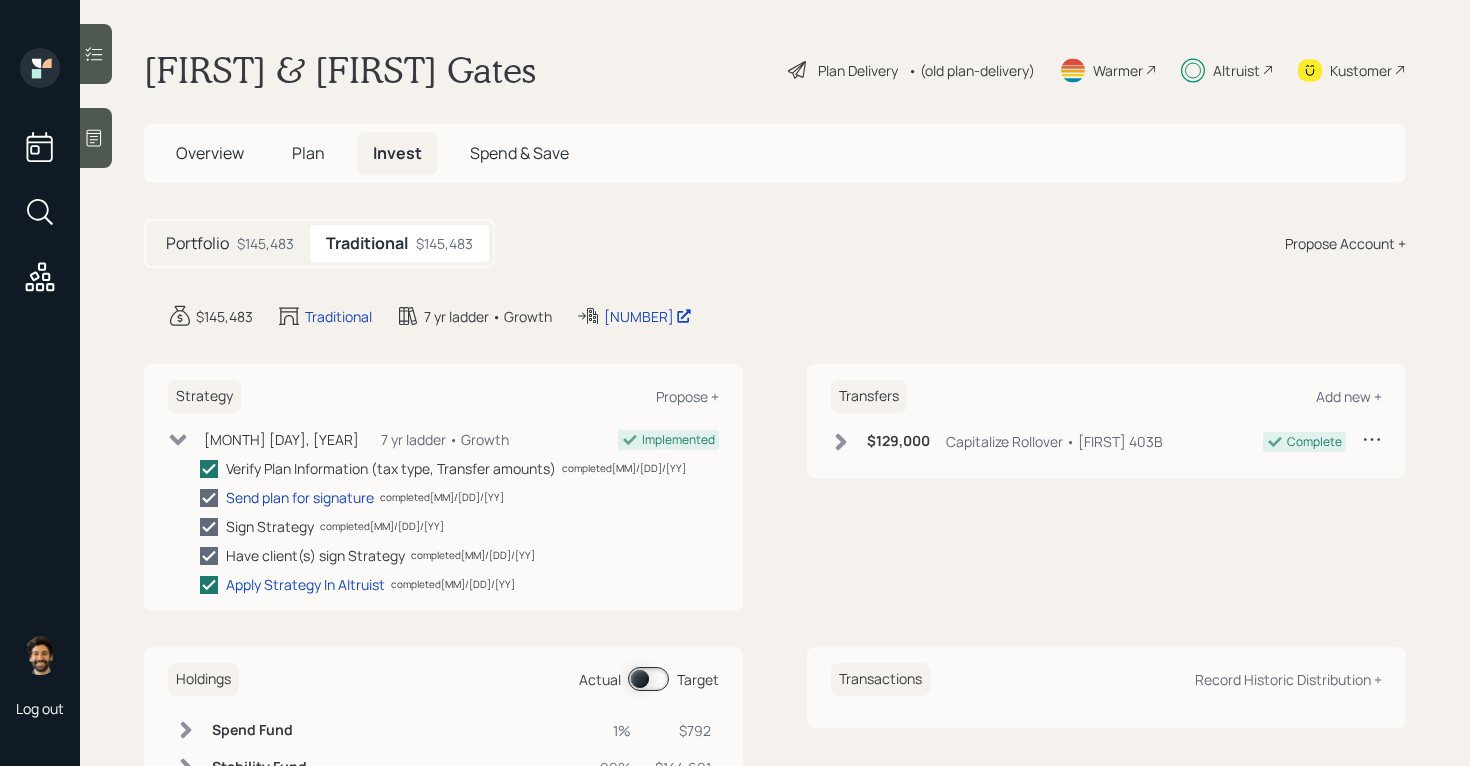 click on "Plan" at bounding box center (308, 153) 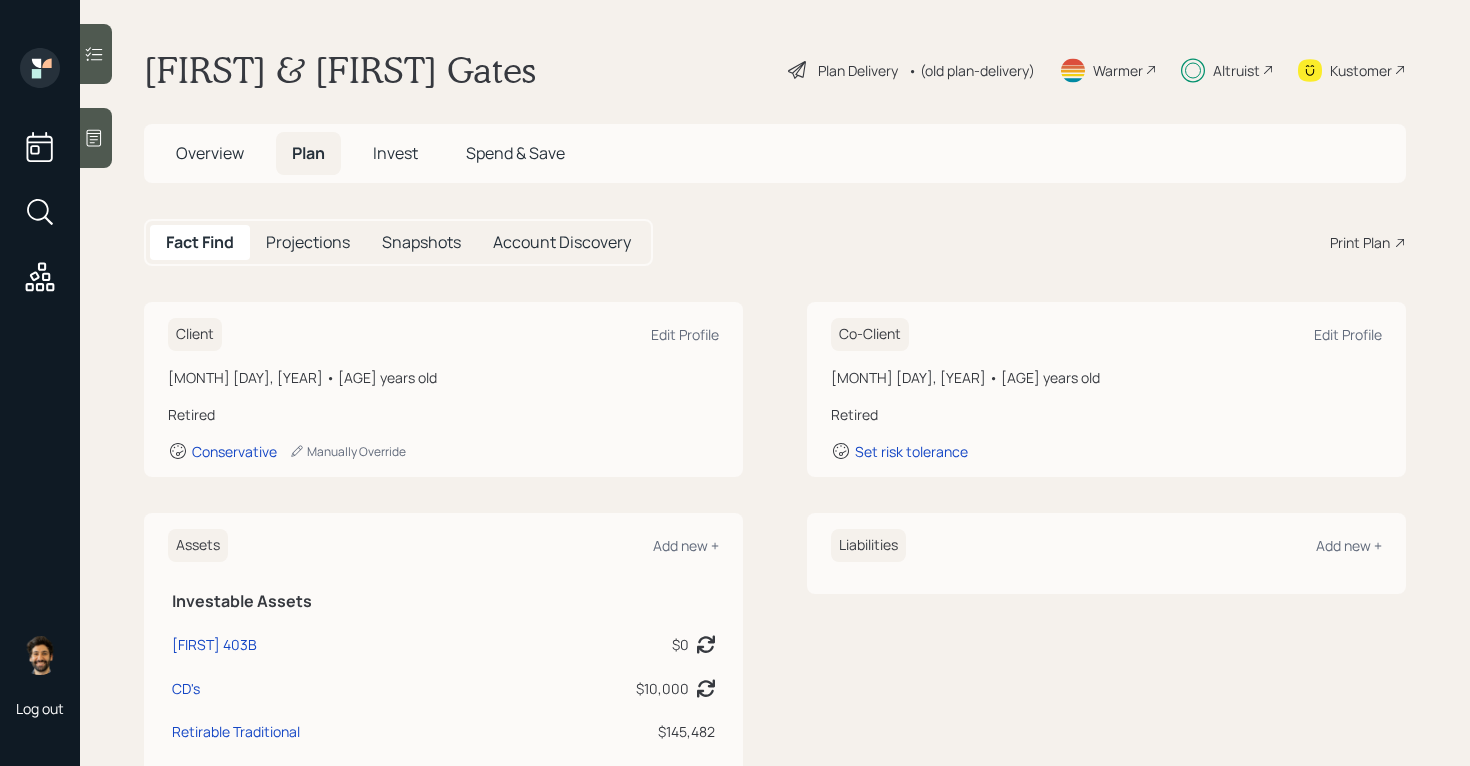 click on "• (old plan-delivery)" at bounding box center [971, 70] 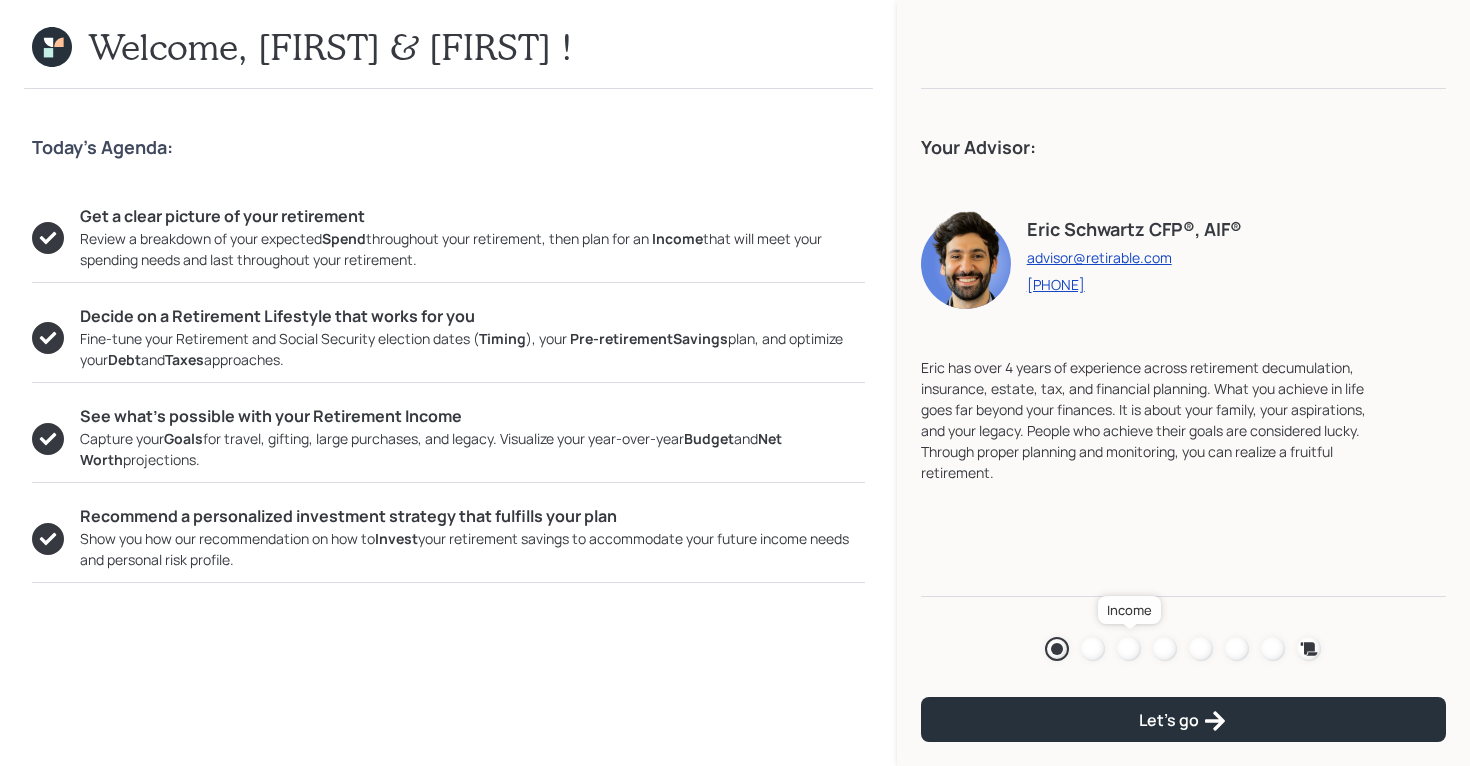 click at bounding box center [1129, 649] 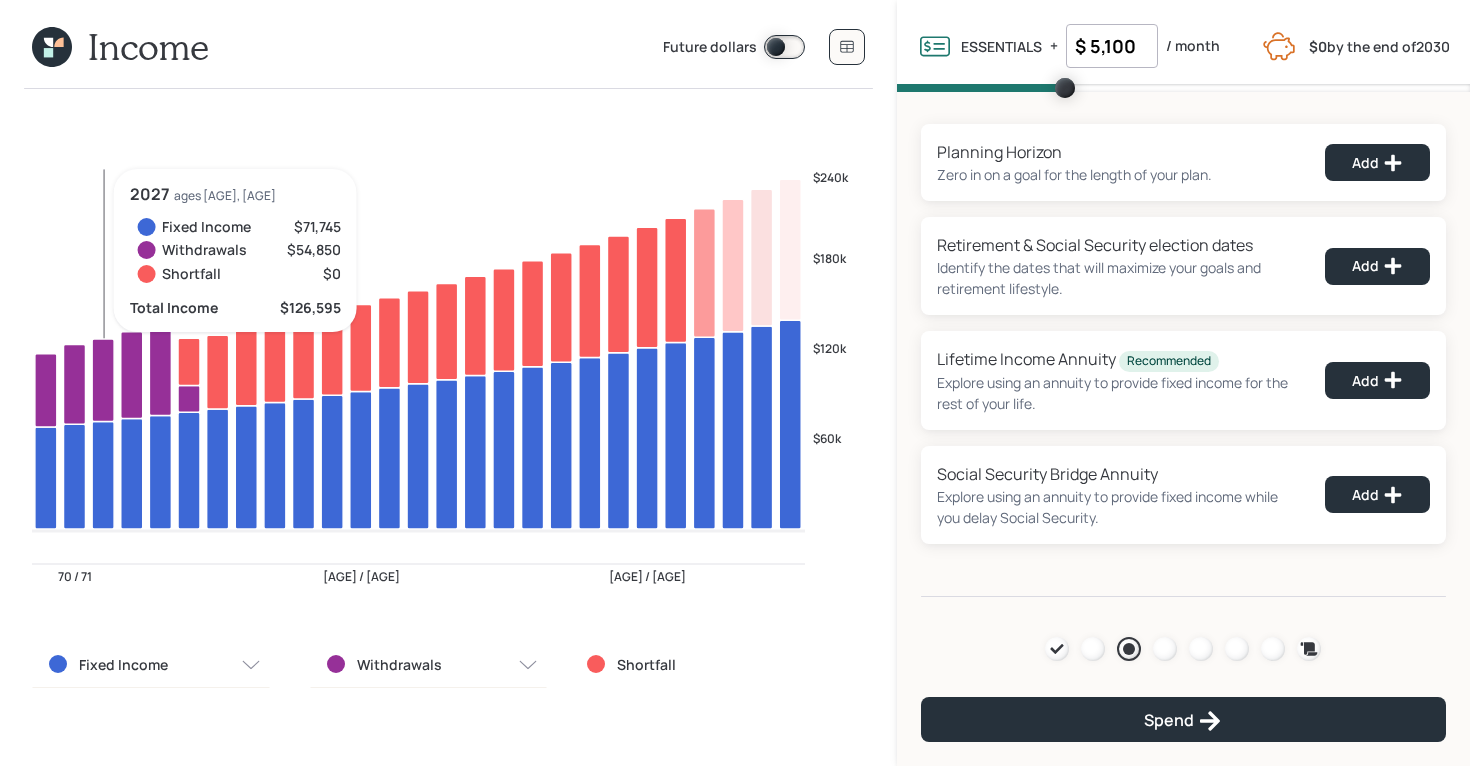 click 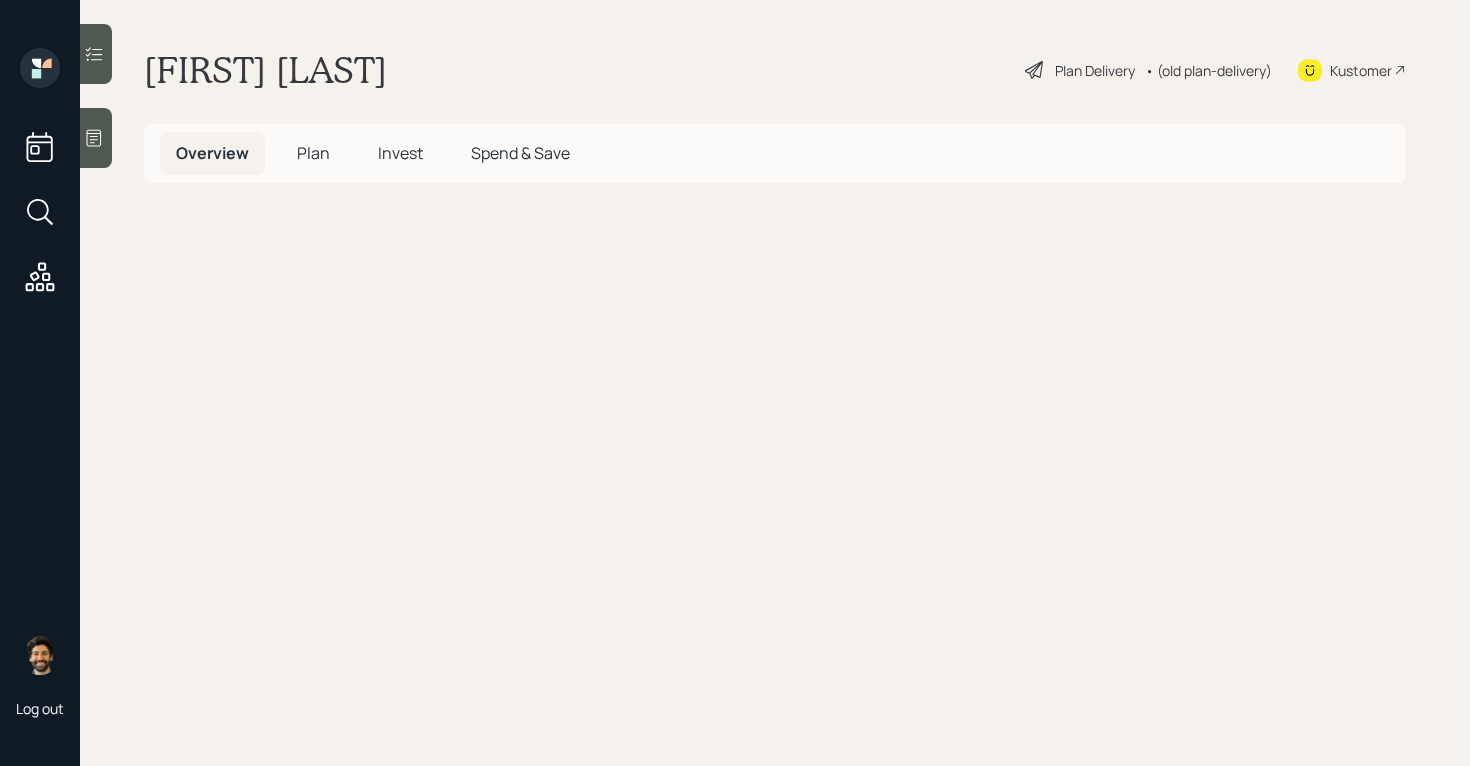 scroll, scrollTop: 0, scrollLeft: 0, axis: both 